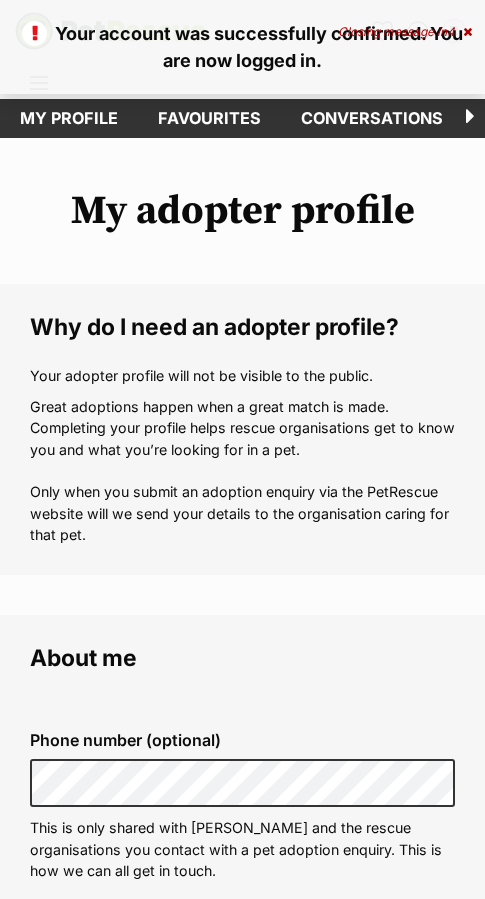 scroll, scrollTop: 0, scrollLeft: 0, axis: both 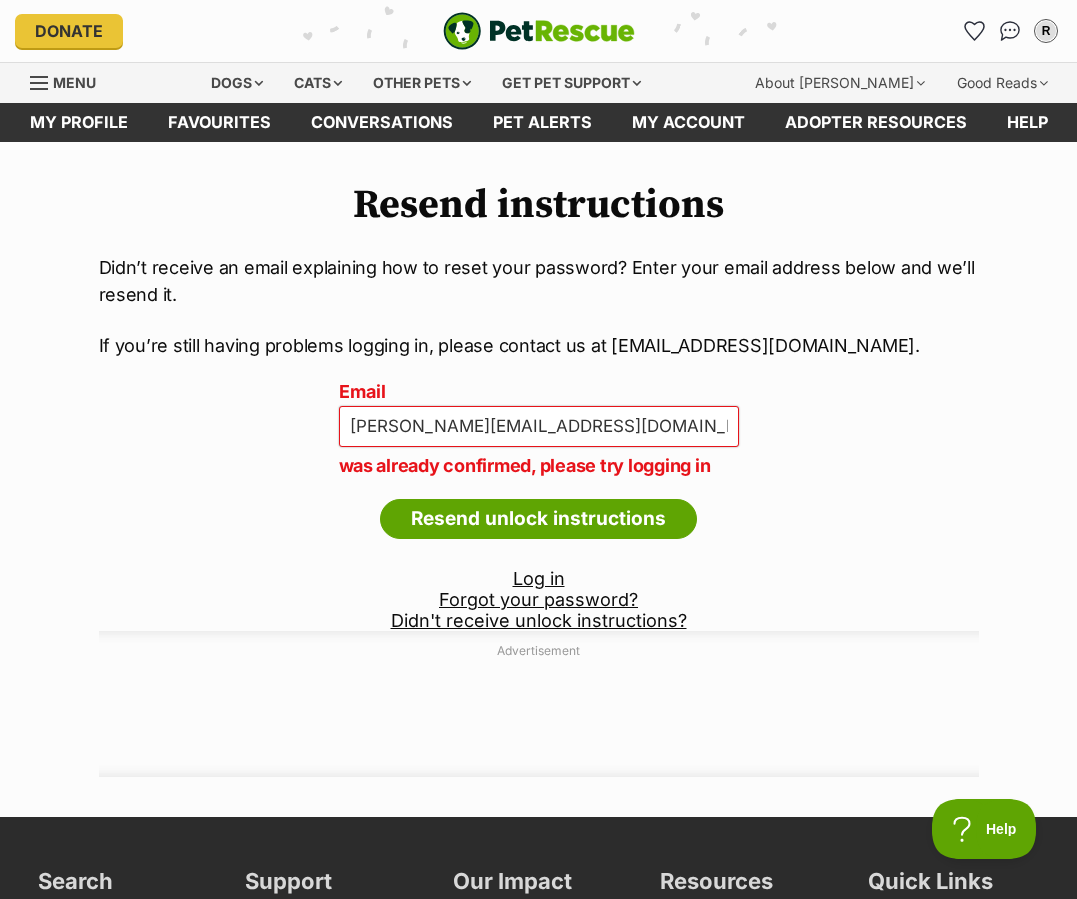 click on "was already confirmed, please try logging in" at bounding box center [539, 465] 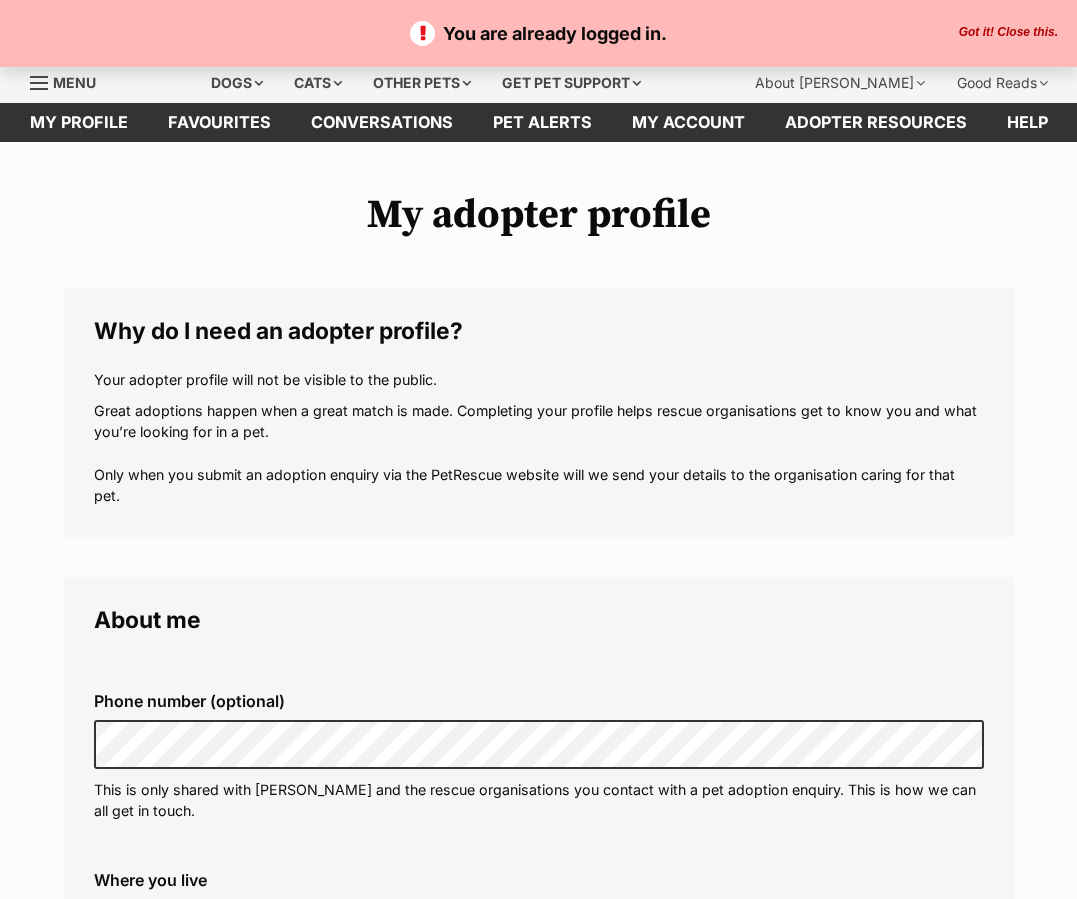 scroll, scrollTop: 0, scrollLeft: 0, axis: both 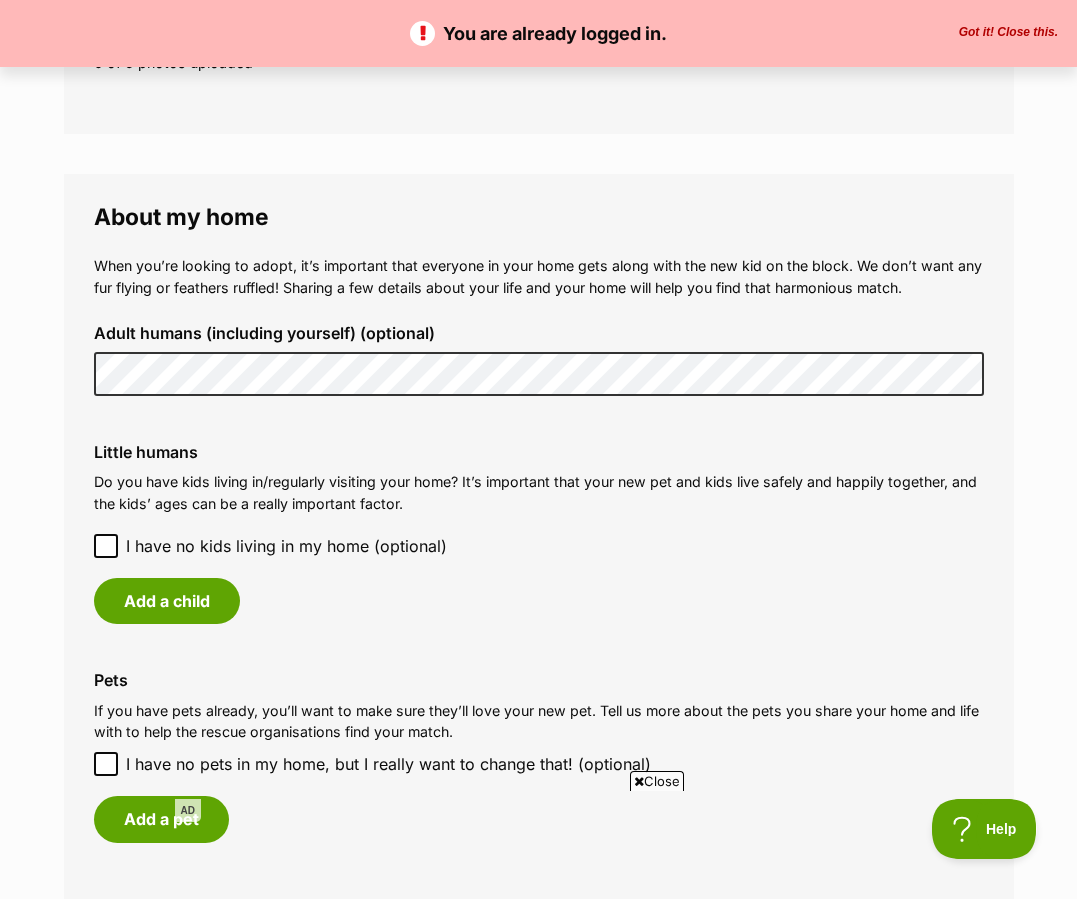 click on "Add a child" at bounding box center (539, 601) 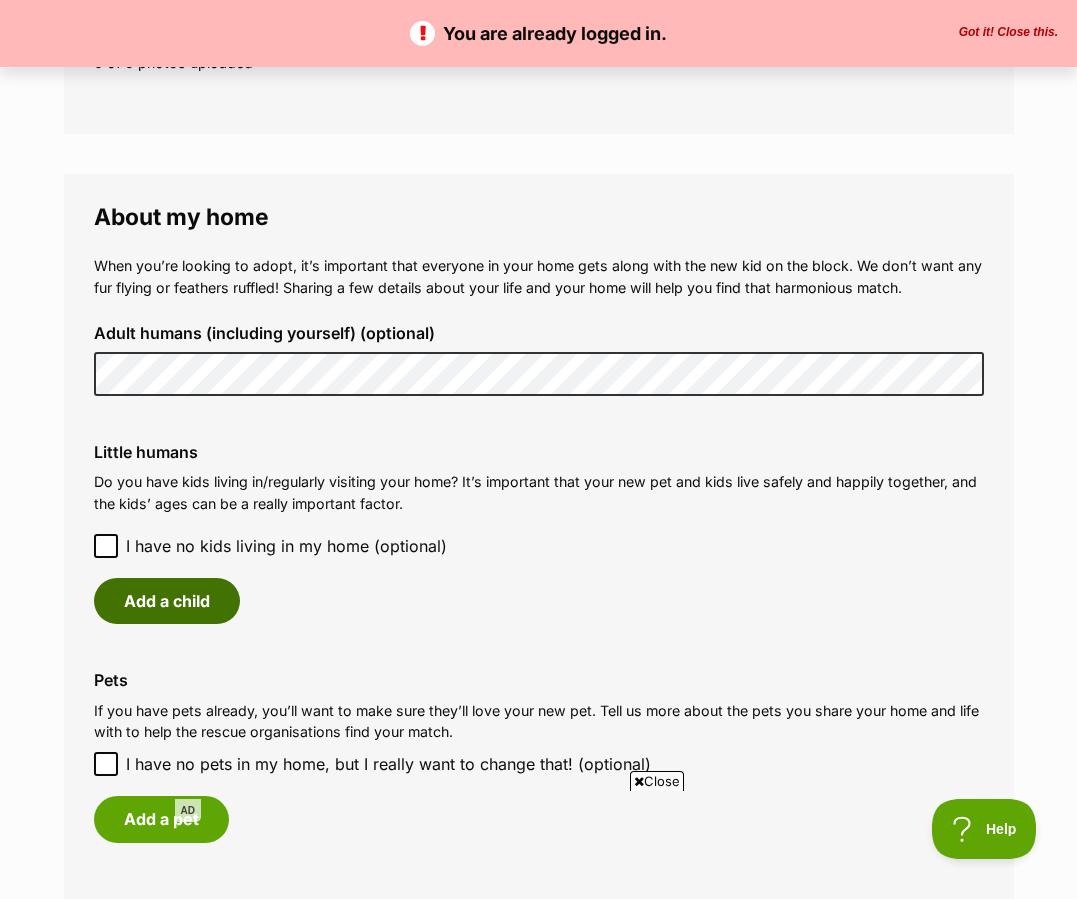 click on "Add a child" at bounding box center [167, 601] 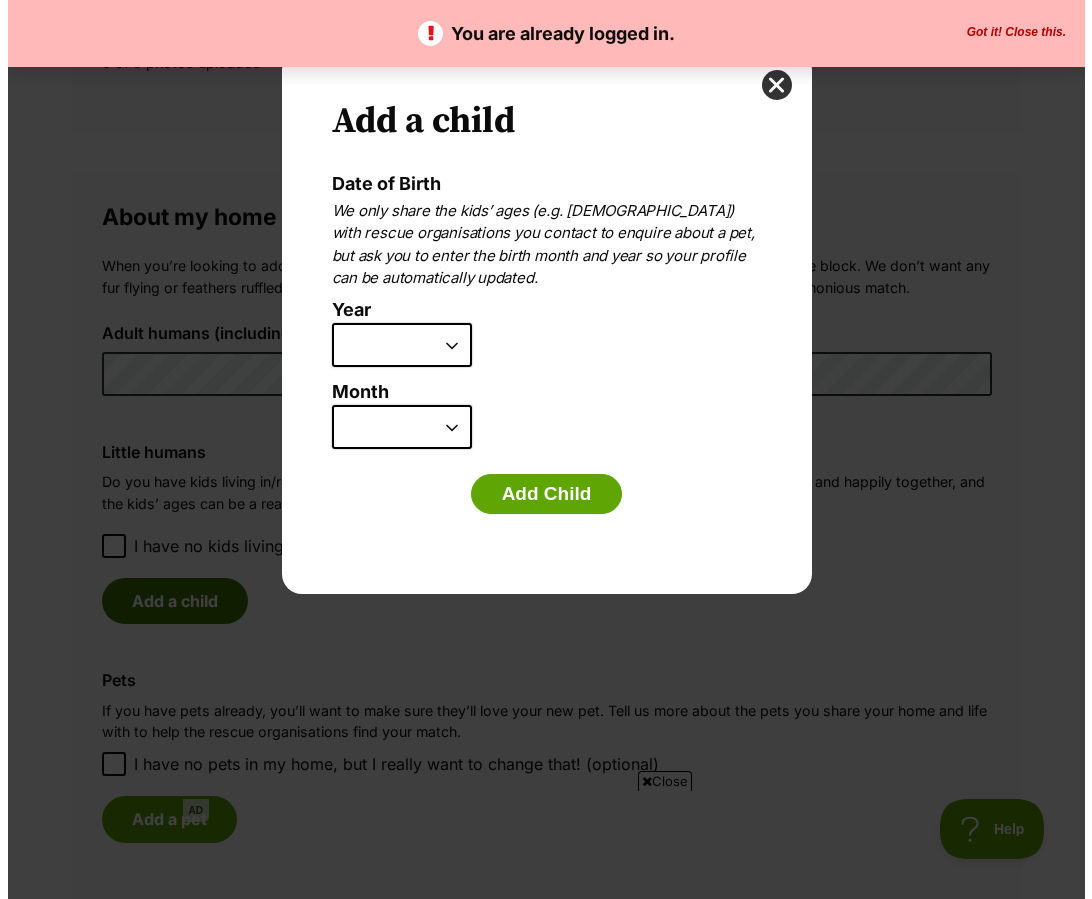 scroll, scrollTop: 0, scrollLeft: 0, axis: both 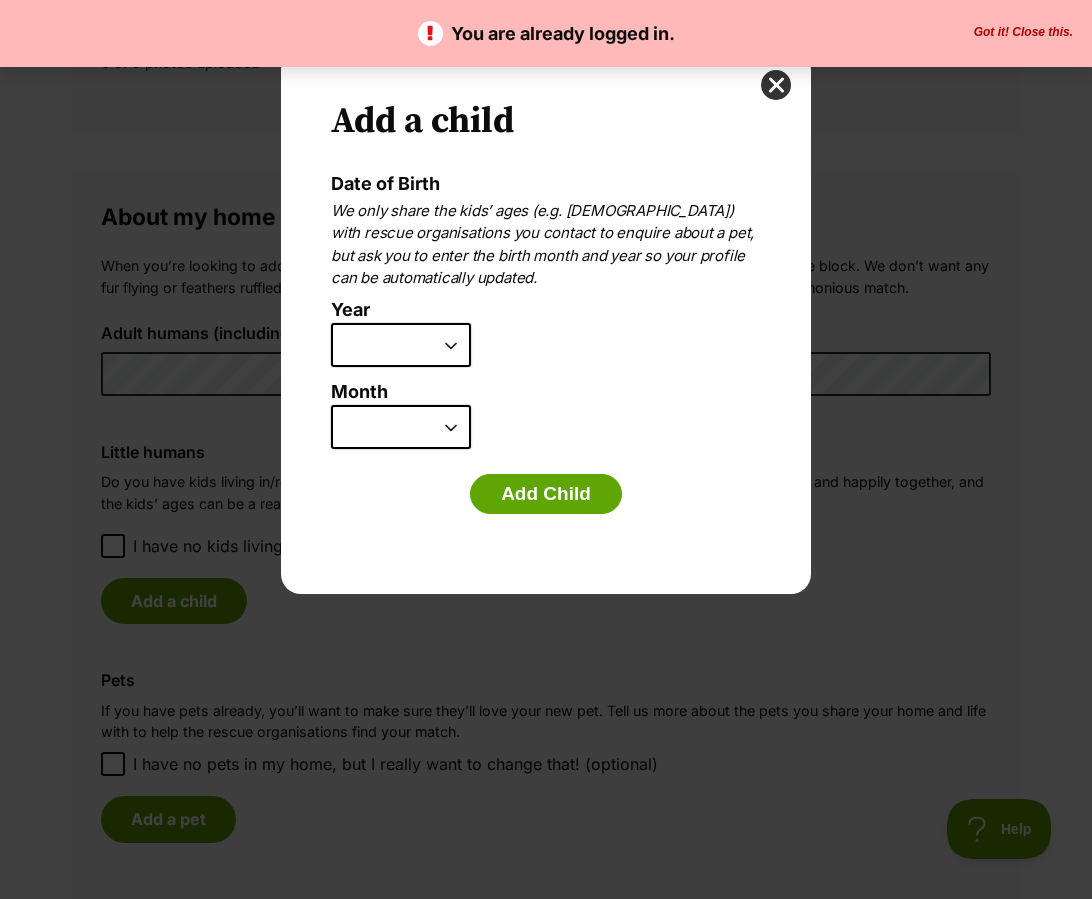 click on "2025
2024
2023
2022
2021
2020
2019
2018
2017
2016
2015
2014
2013
2012
2011
2010
2009
2008
2007" at bounding box center [401, 345] 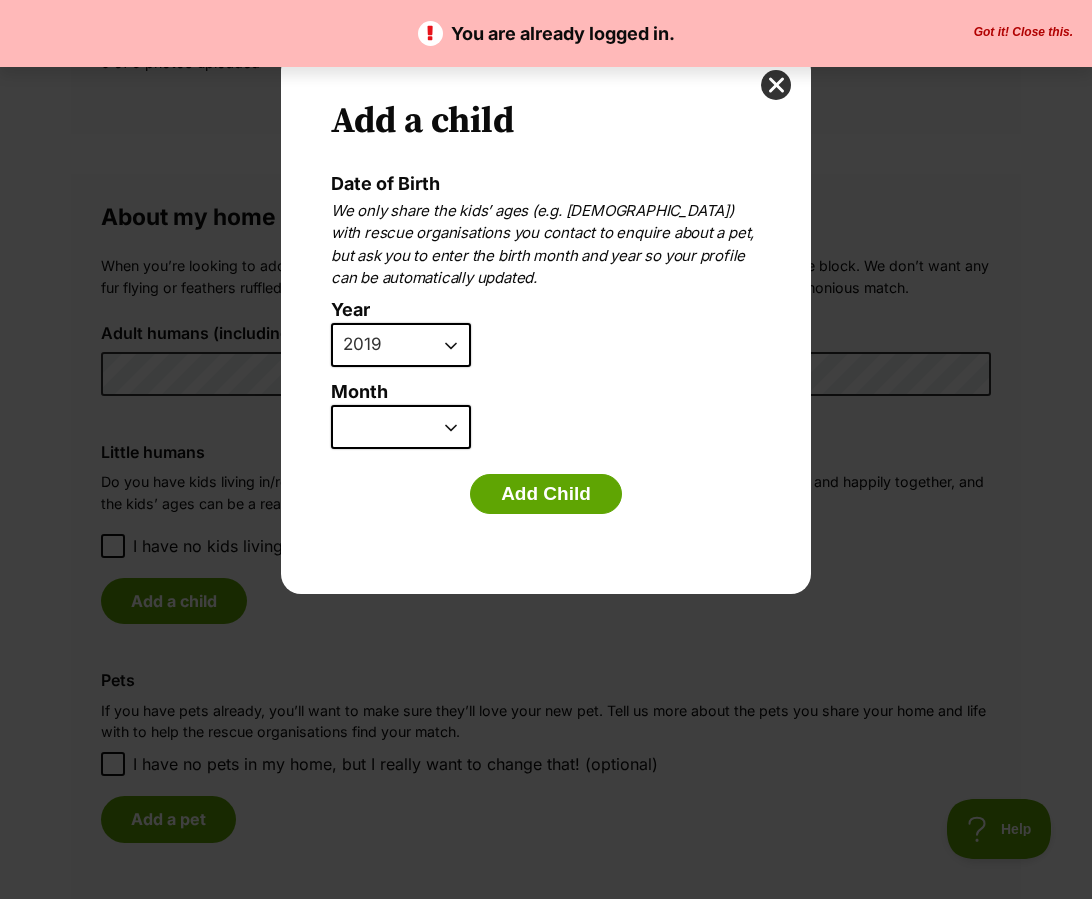 click on "January
February
March
April
May
June
July
August
September
October
November
December" at bounding box center (401, 427) 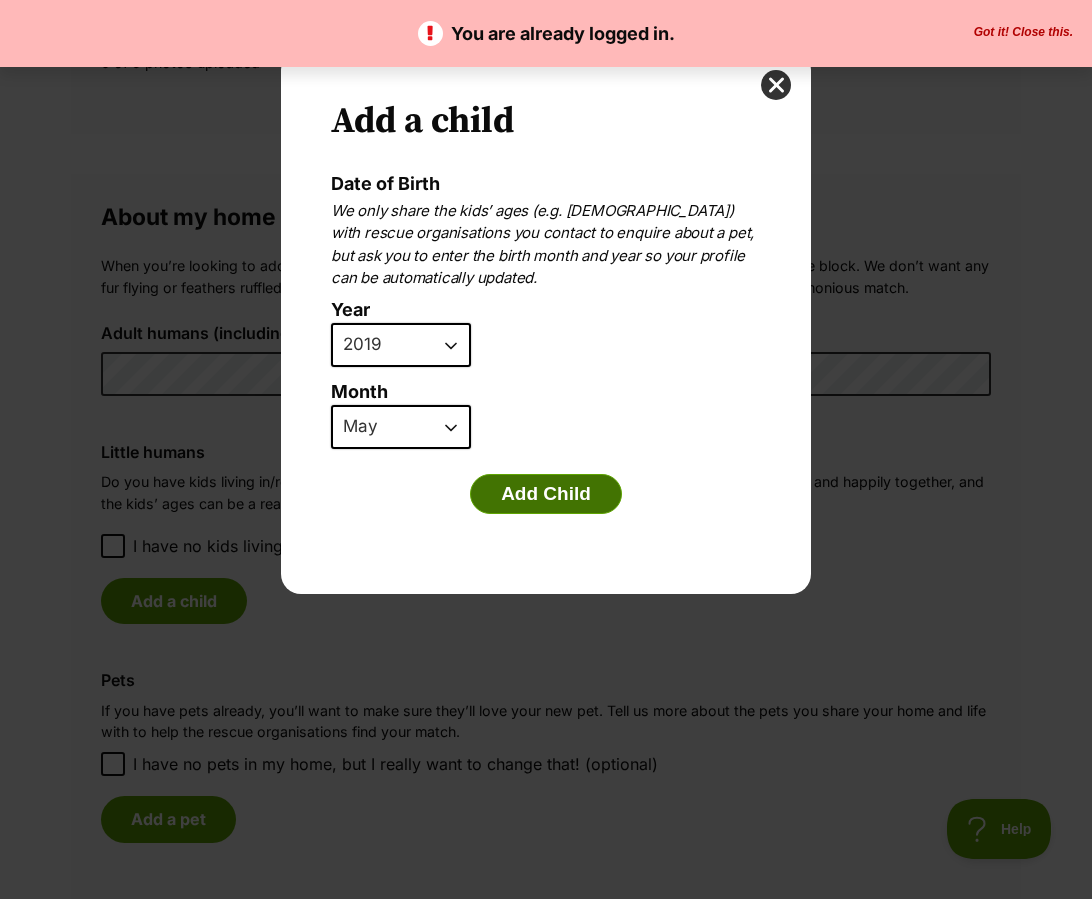 click on "Add Child" at bounding box center [546, 494] 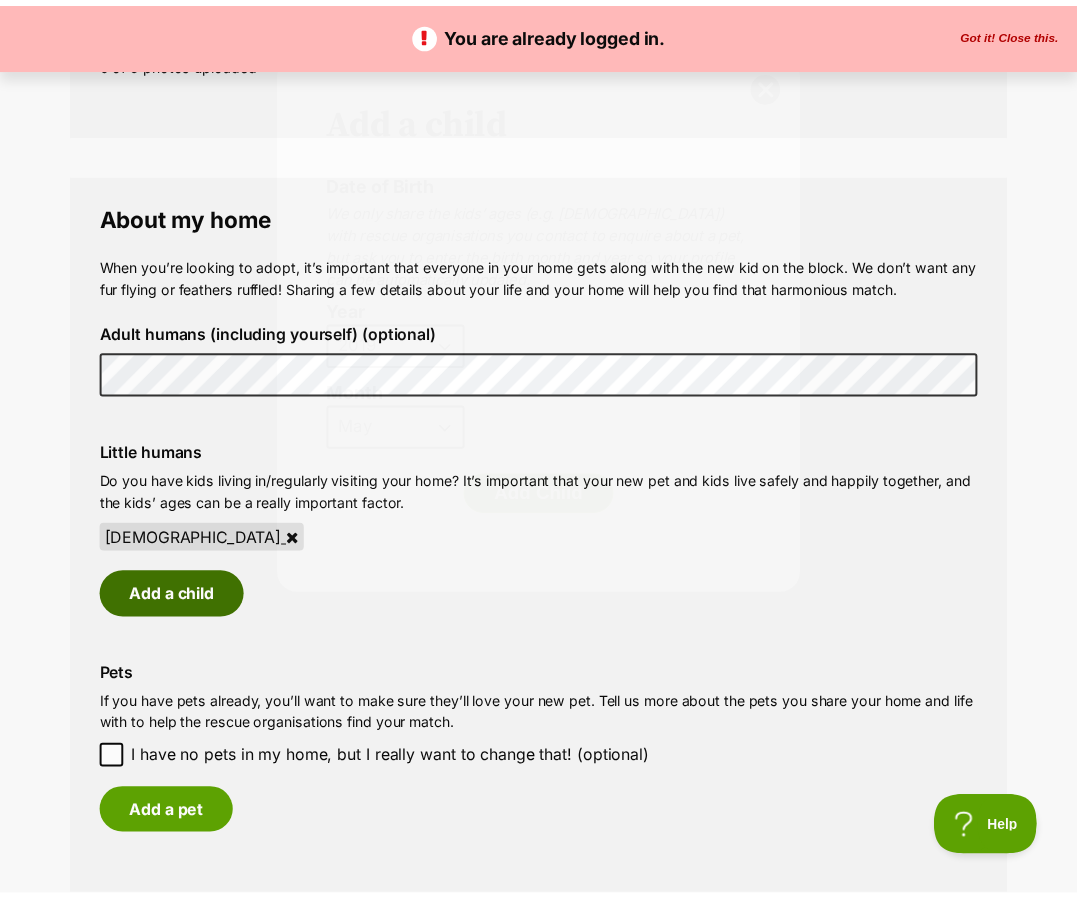 scroll, scrollTop: 1300, scrollLeft: 0, axis: vertical 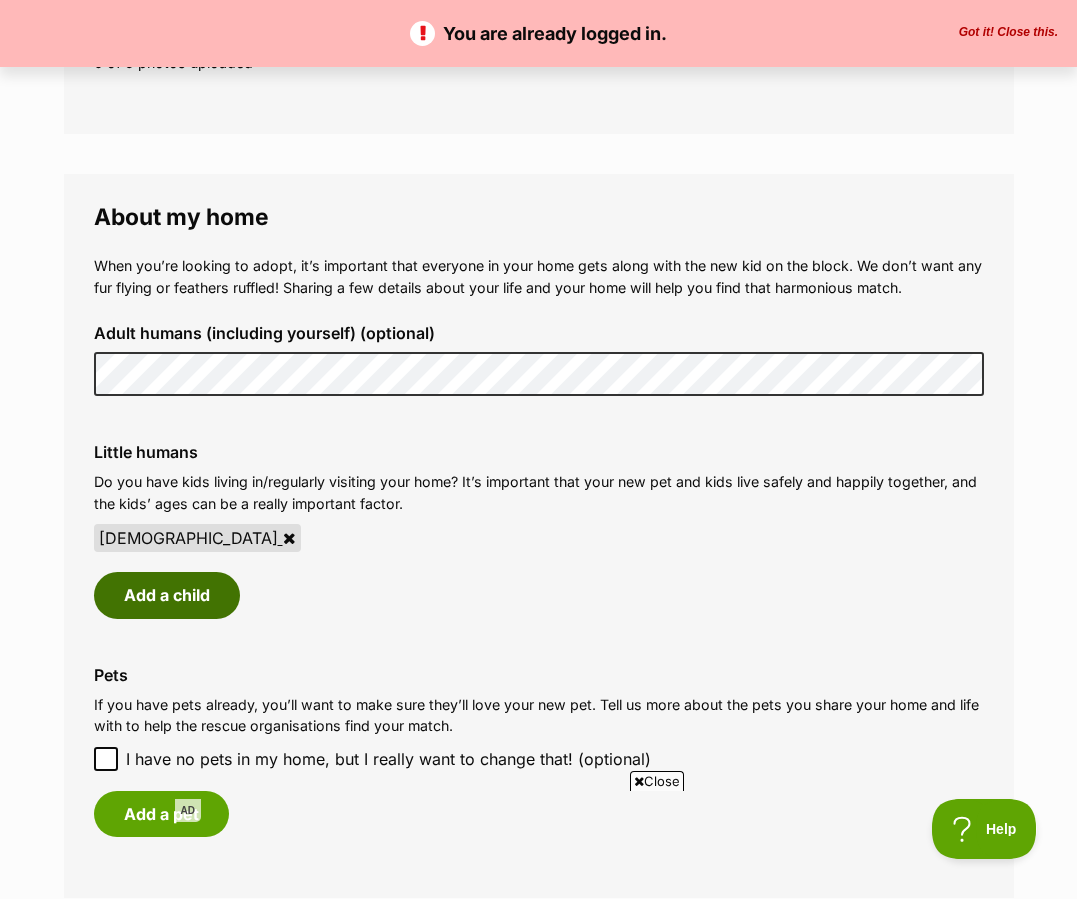click on "Add a child" at bounding box center (167, 595) 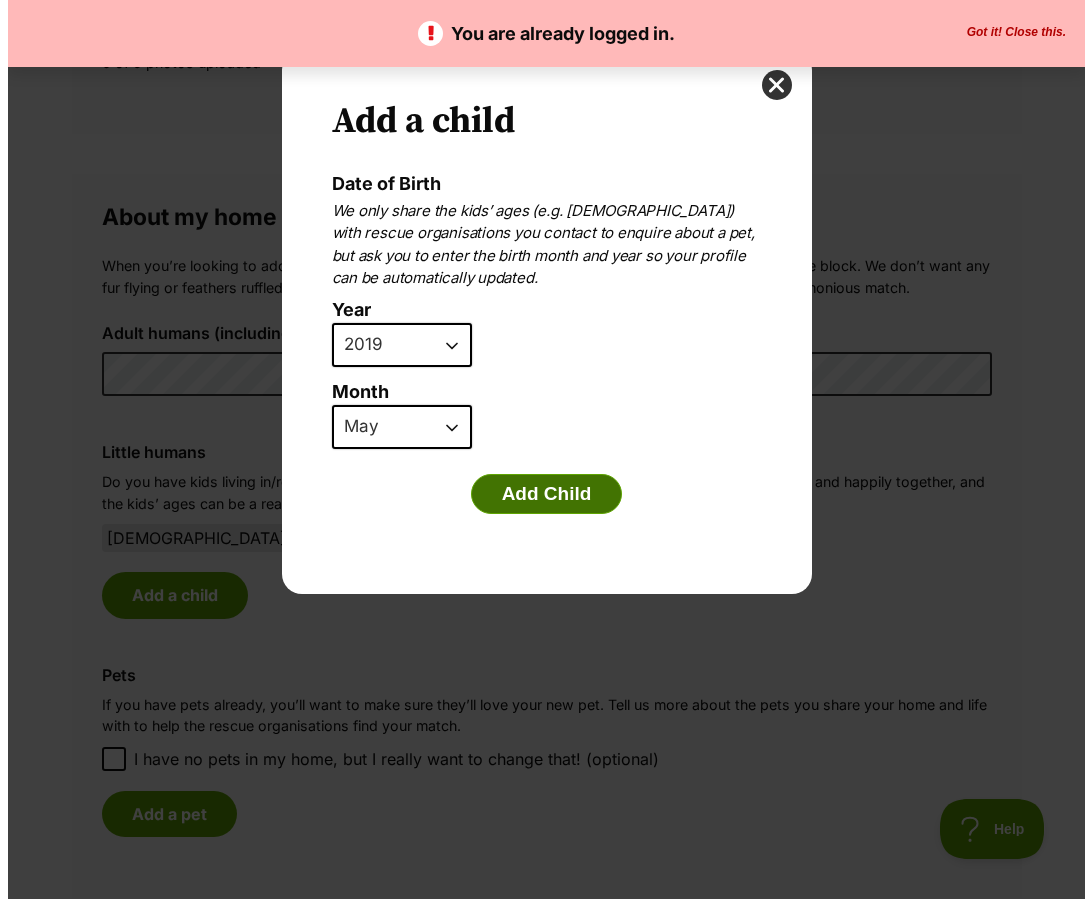 scroll, scrollTop: 0, scrollLeft: 0, axis: both 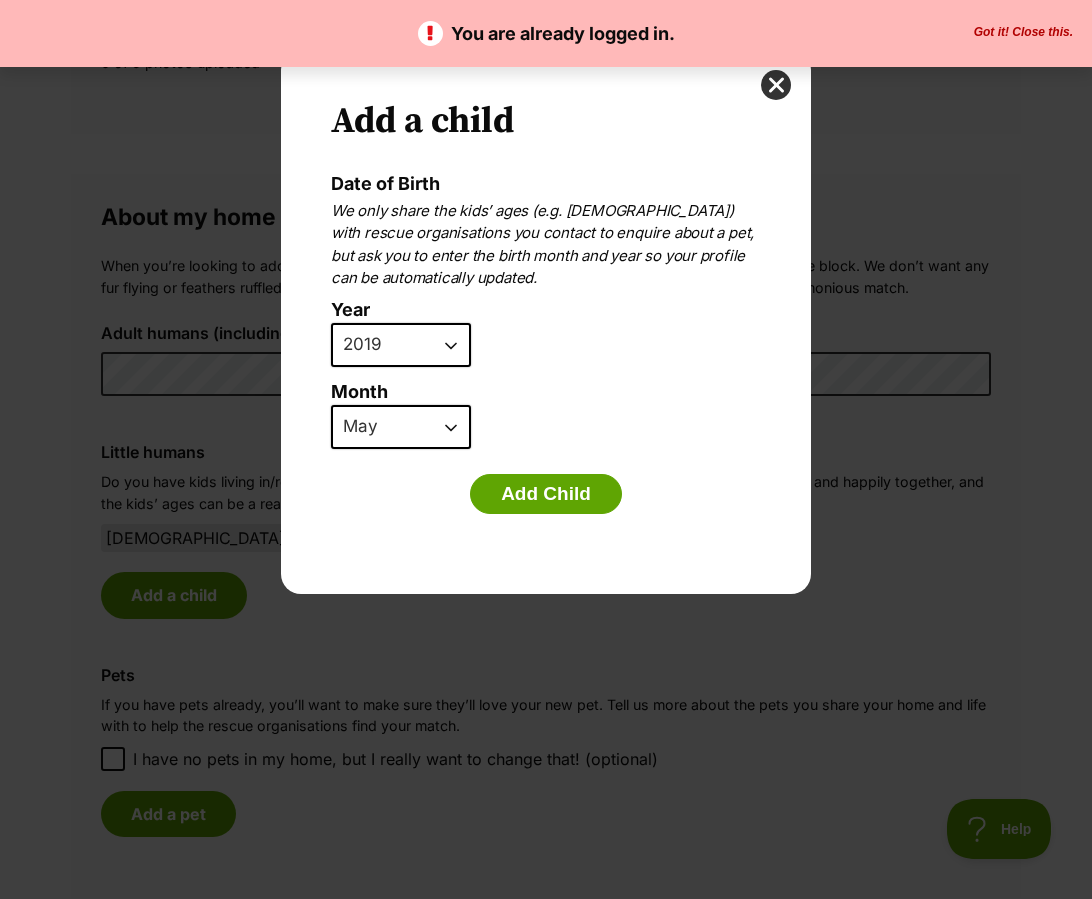 click on "2025
2024
2023
2022
2021
2020
2019
2018
2017
2016
2015
2014
2013
2012
2011
2010
2009
2008
2007" at bounding box center [401, 345] 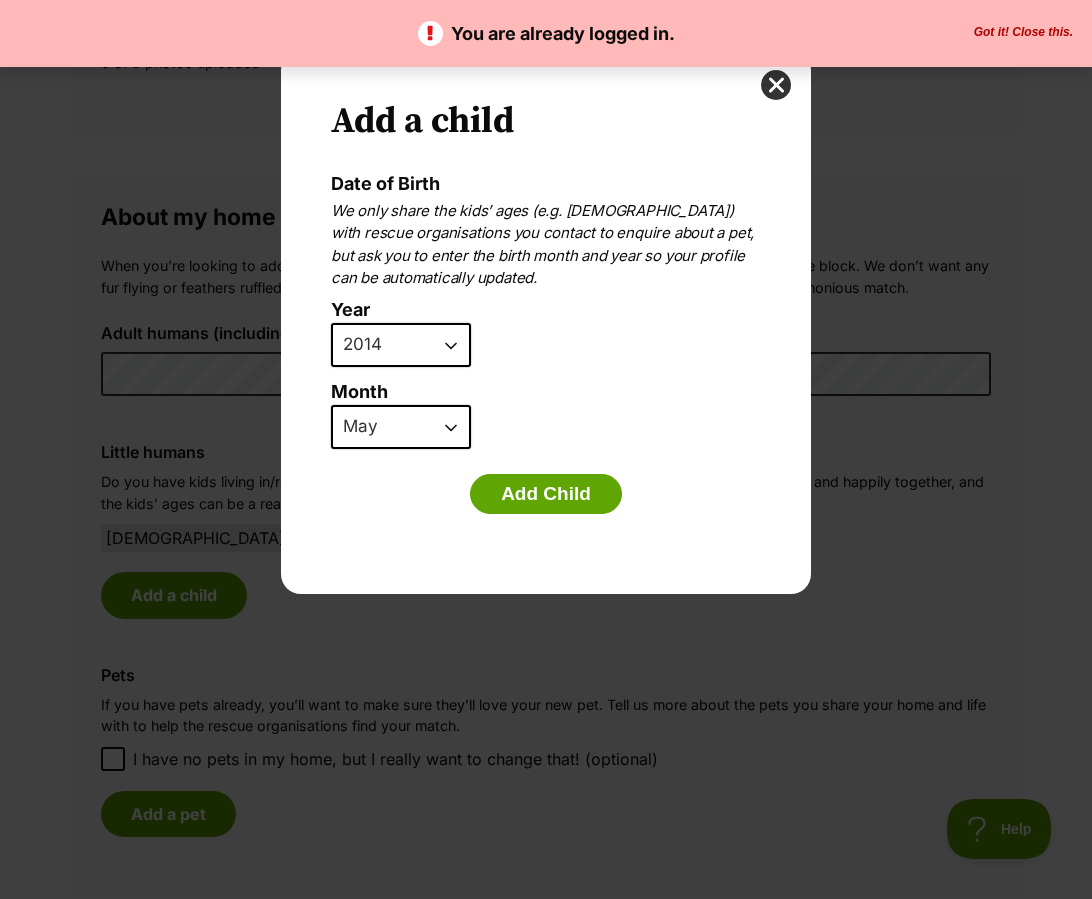 click on "January
February
March
April
May
June
July
August
September
October
November
December" at bounding box center (401, 427) 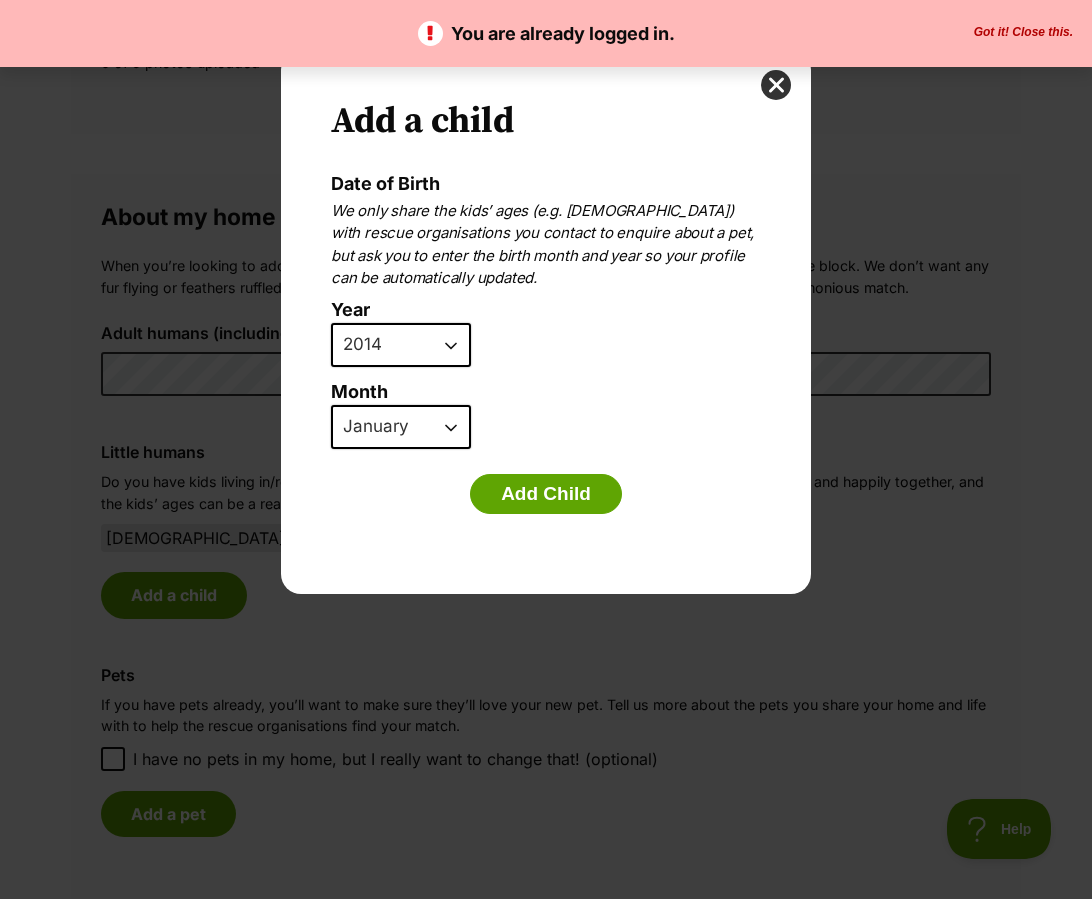 click on "January
February
March
April
May
June
July
August
September
October
November
December" at bounding box center [401, 427] 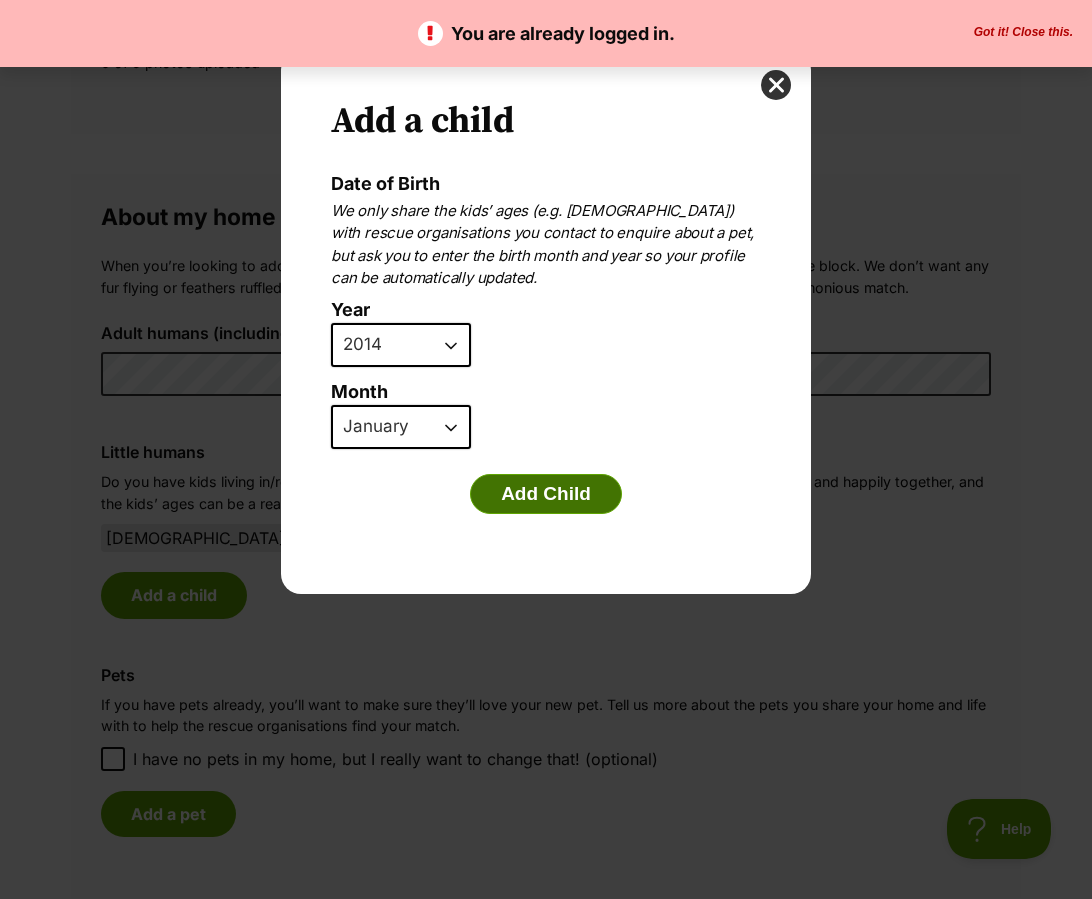 click on "Add Child" at bounding box center [546, 494] 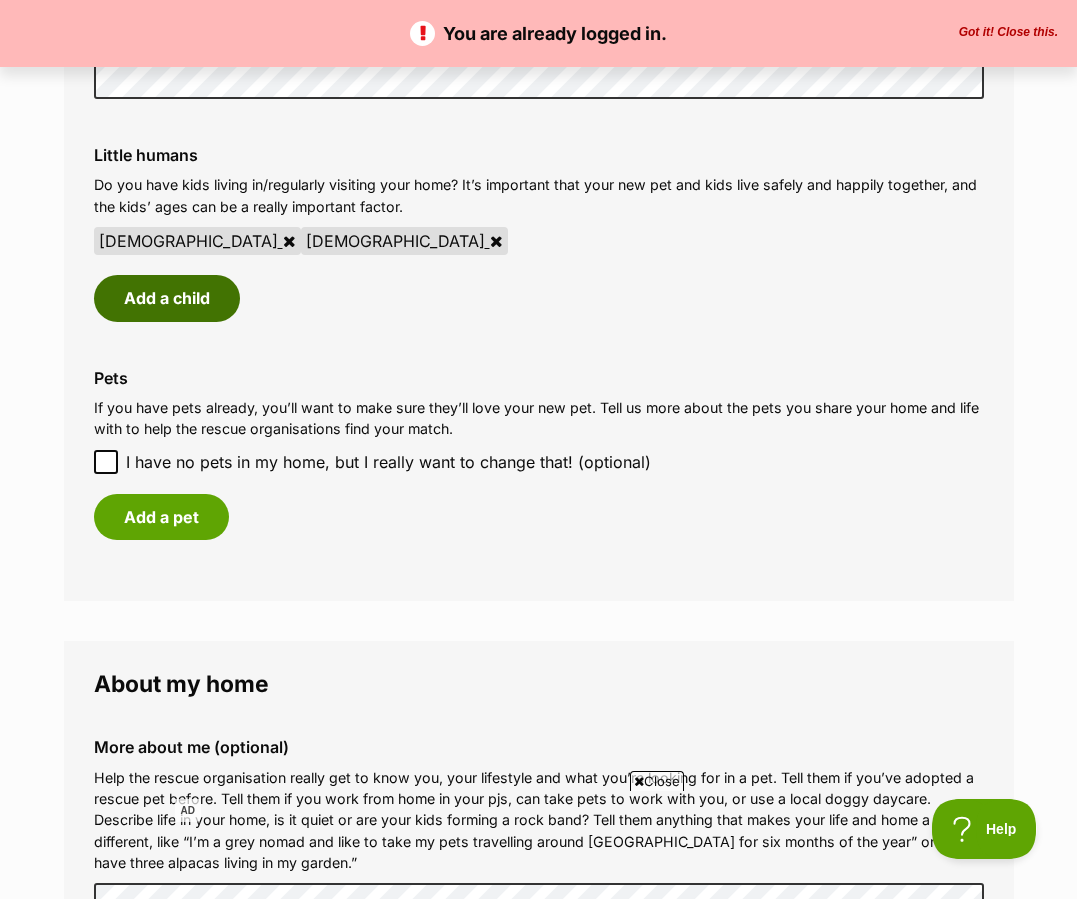 scroll, scrollTop: 1600, scrollLeft: 0, axis: vertical 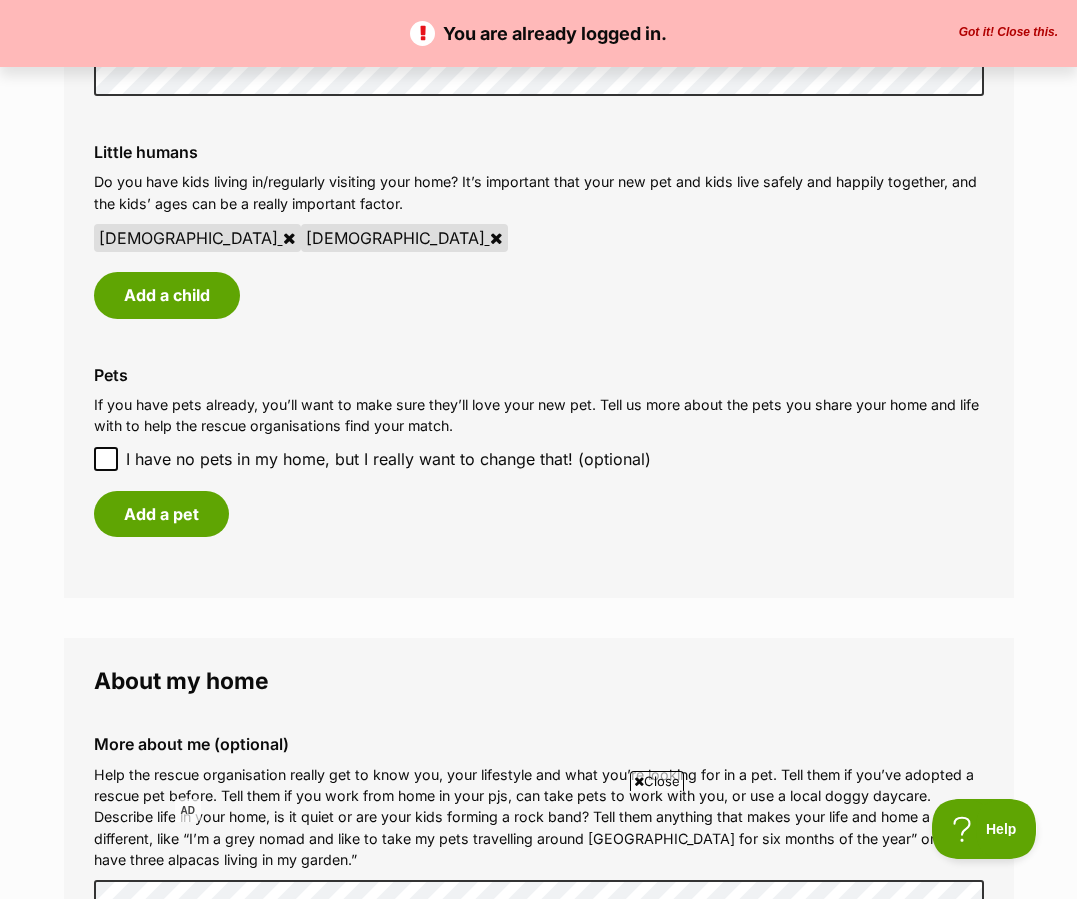 click on "Pets
If you have pets already, you’ll want to make sure they’ll love your new pet. Tell us more about the pets you share your home and life with to help the rescue organisations find your match.
I have no pets in my home, but I really want to change that! (optional)
Add a pet" at bounding box center [539, 451] 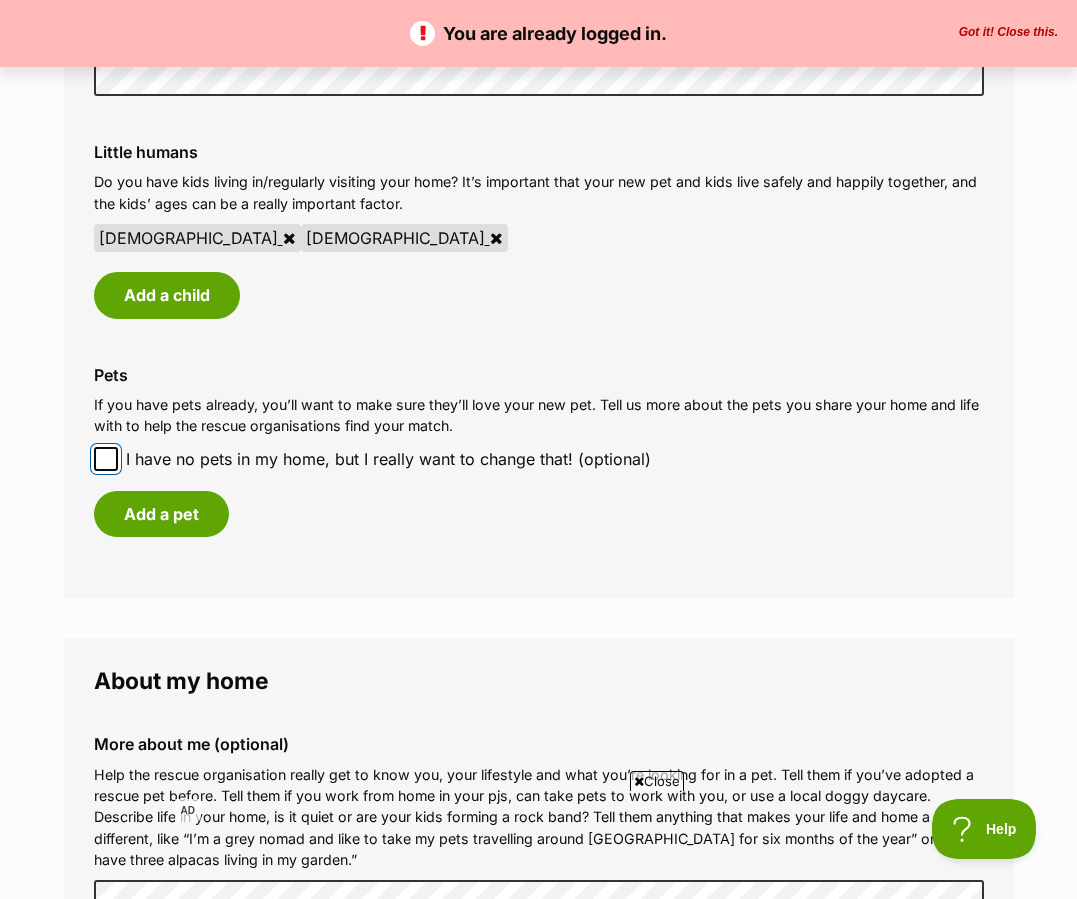 click on "I have no pets in my home, but I really want to change that! (optional)" at bounding box center (106, 459) 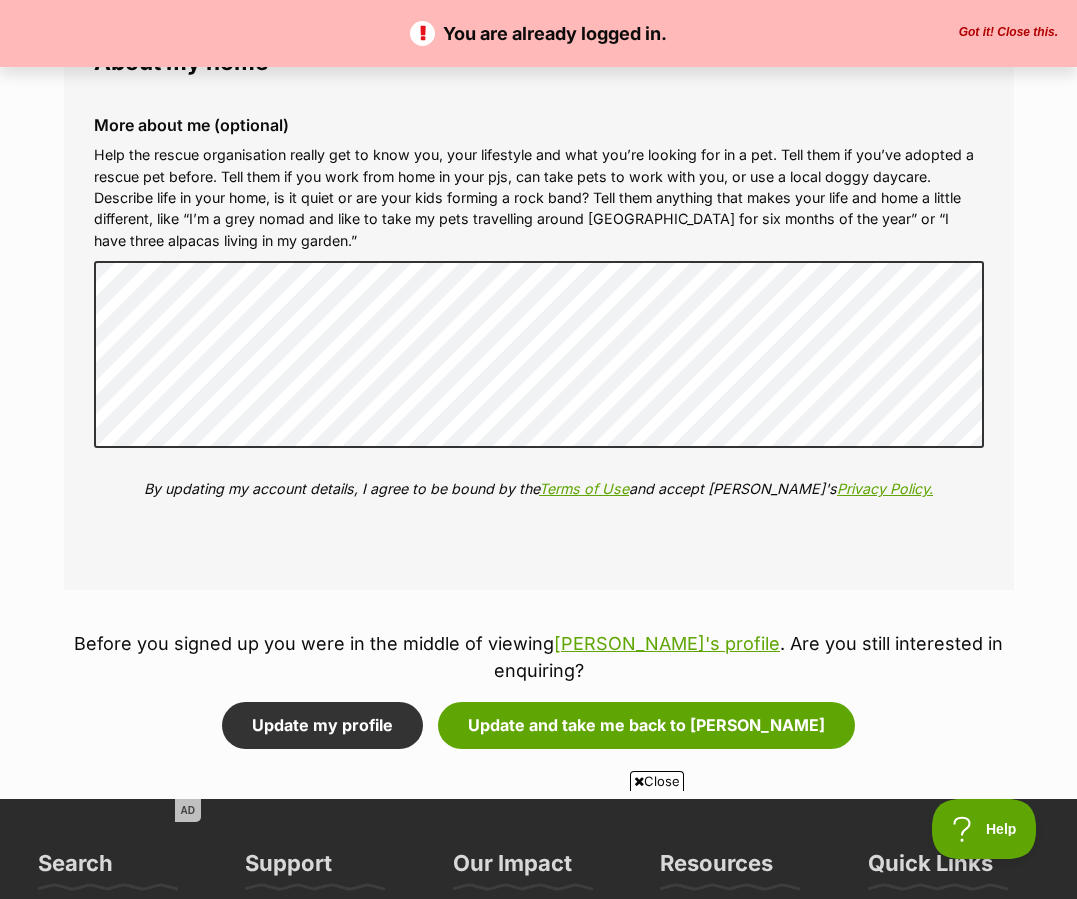 scroll, scrollTop: 2100, scrollLeft: 0, axis: vertical 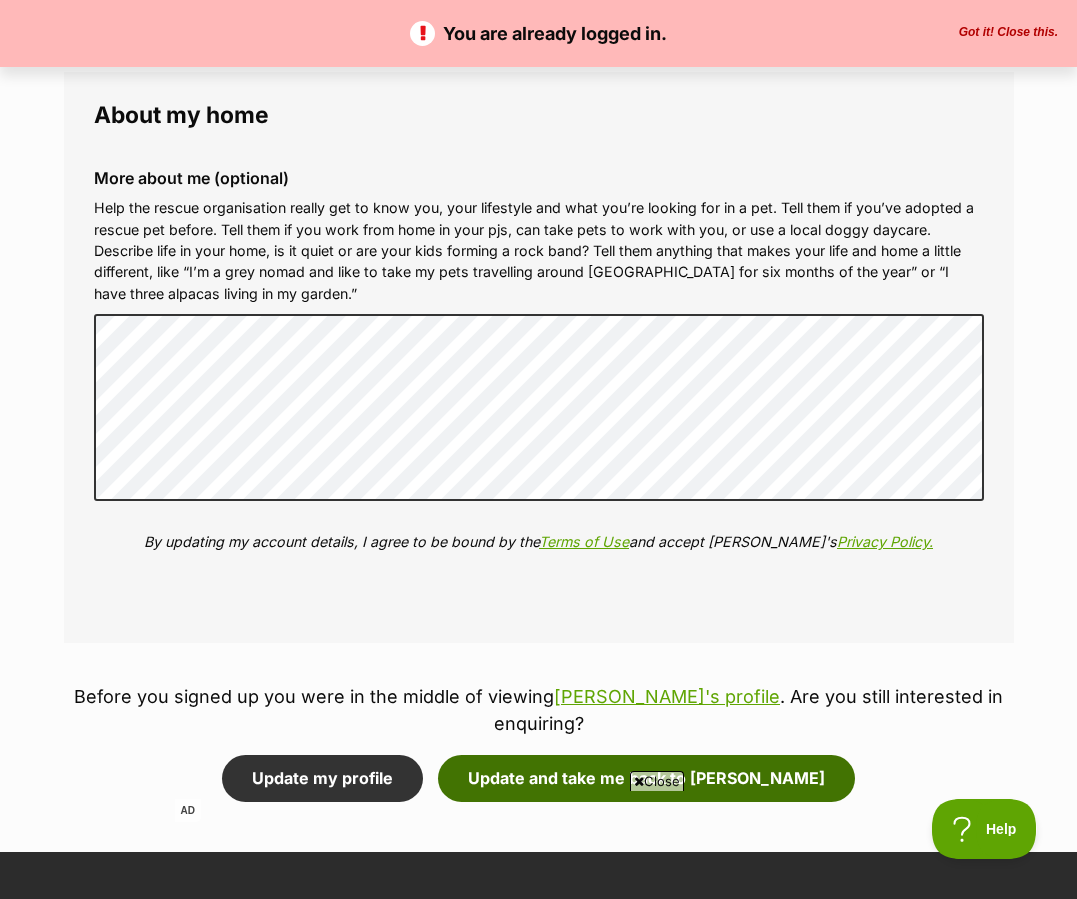 click on "Update and take me back to Benny" at bounding box center [646, 778] 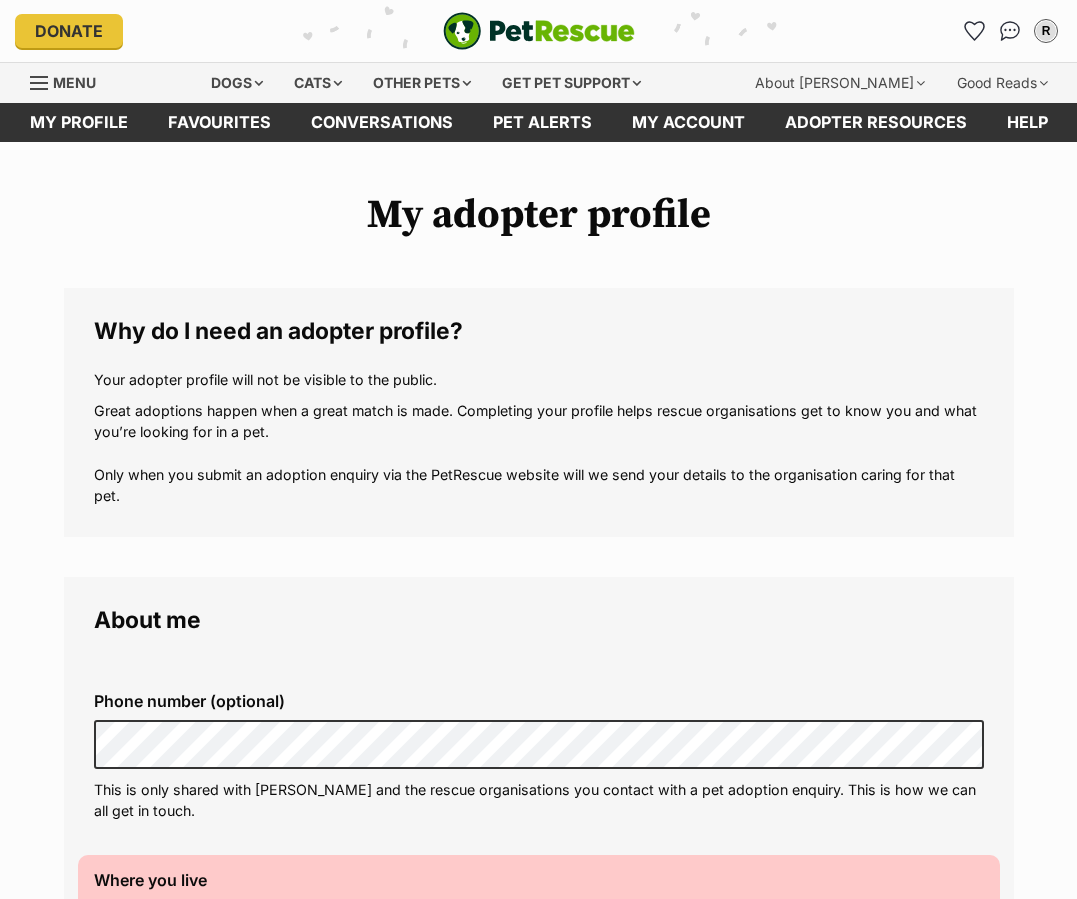 scroll, scrollTop: 0, scrollLeft: 0, axis: both 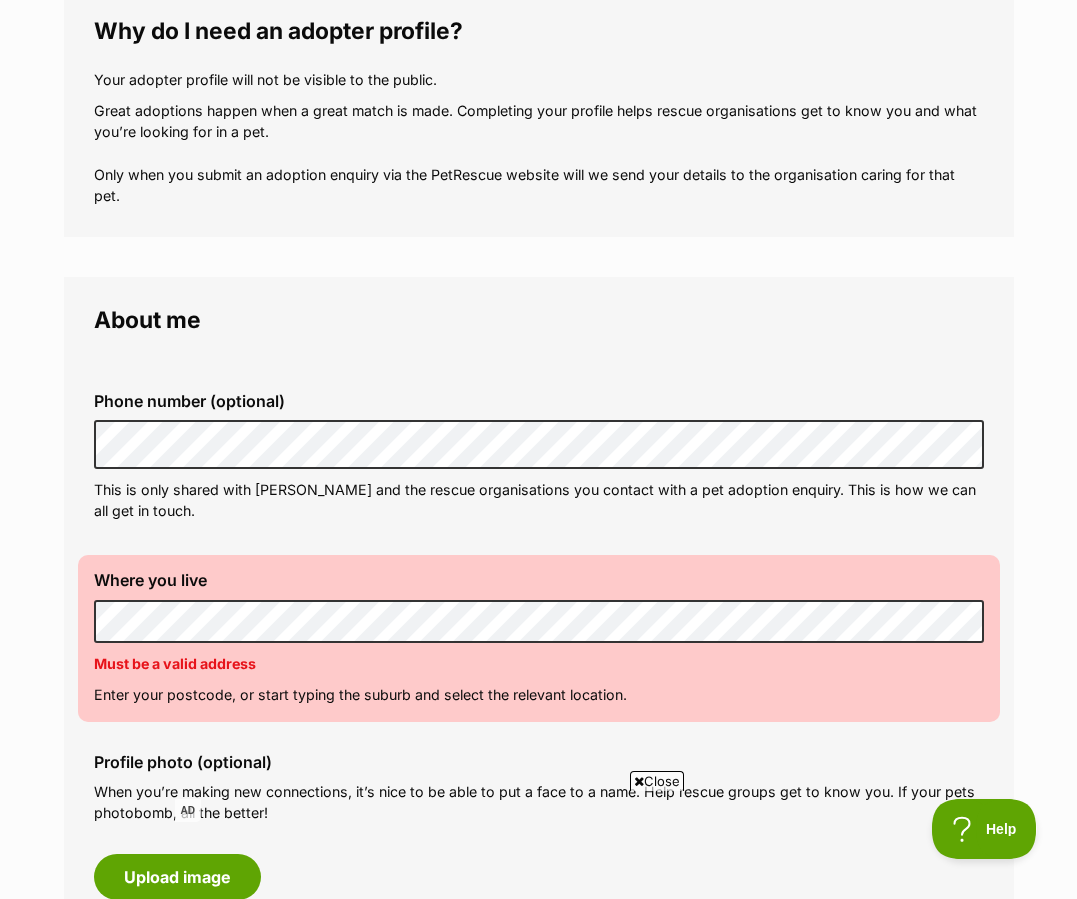 click on "Skip to main content
Log in to favourite this pet
Log in
Or sign up
Search PetRescue
Search for a pet, rescue group or article
Please select PetRescue ID
Pet name
Group
Article
Go
E.g. enter a pet's id into the search.
E.g. enter a pet's name into the search.
E.g. enter a rescue groups's name.
E.g. enter in a keyword to find an article.
Add a child
Date of Birth
We only share the kids’ ages (e.g. 6 years old) with rescue organisations you contact to enquire about a pet, but ask you to enter the birth month and year so your profile can be automatically updated.
Year
2025
2024
2023
2022
2021
2020
2019
2018
2017
2016
2015
2014
2013
2012
2011
2010
2009
2008
2007
Month
January
February
March
April
May
June
July
August
September
October
November
December
Add Child" at bounding box center [538, 1776] 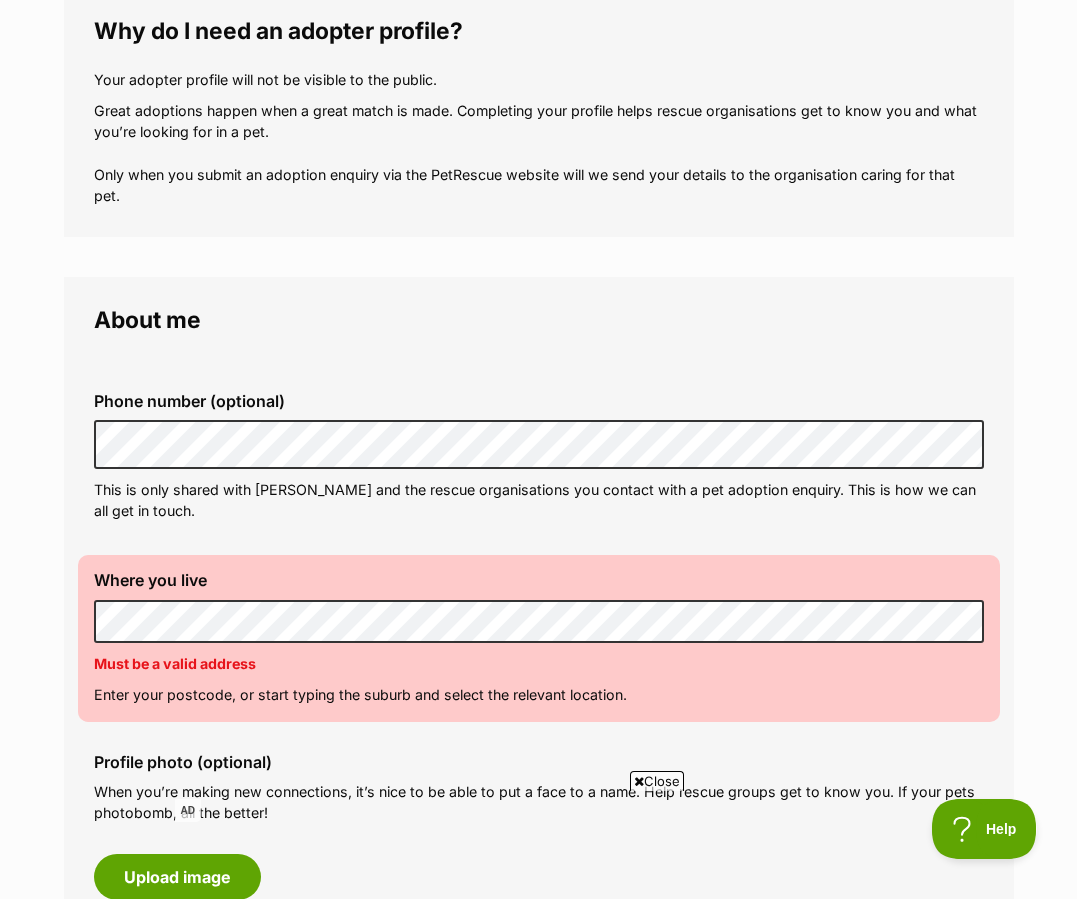 click on "Must be a valid address" at bounding box center (539, 663) 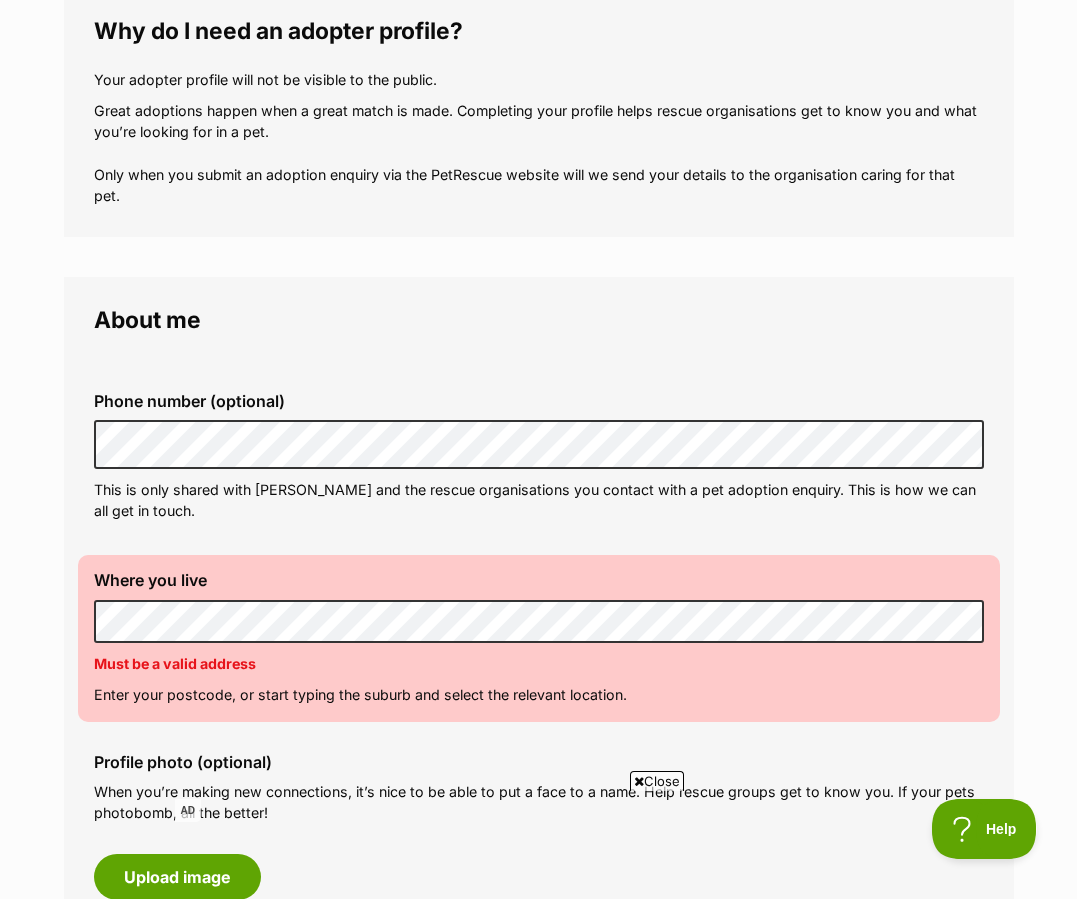 click on "Where you live
Address line 1 (optional)
Address line 2 (optional)
Suburb (optional)
State New South Wales
Postcode
Can't be blank
Must be a valid address
Enter your postcode, or start typing the suburb and select the relevant location." at bounding box center [539, 638] 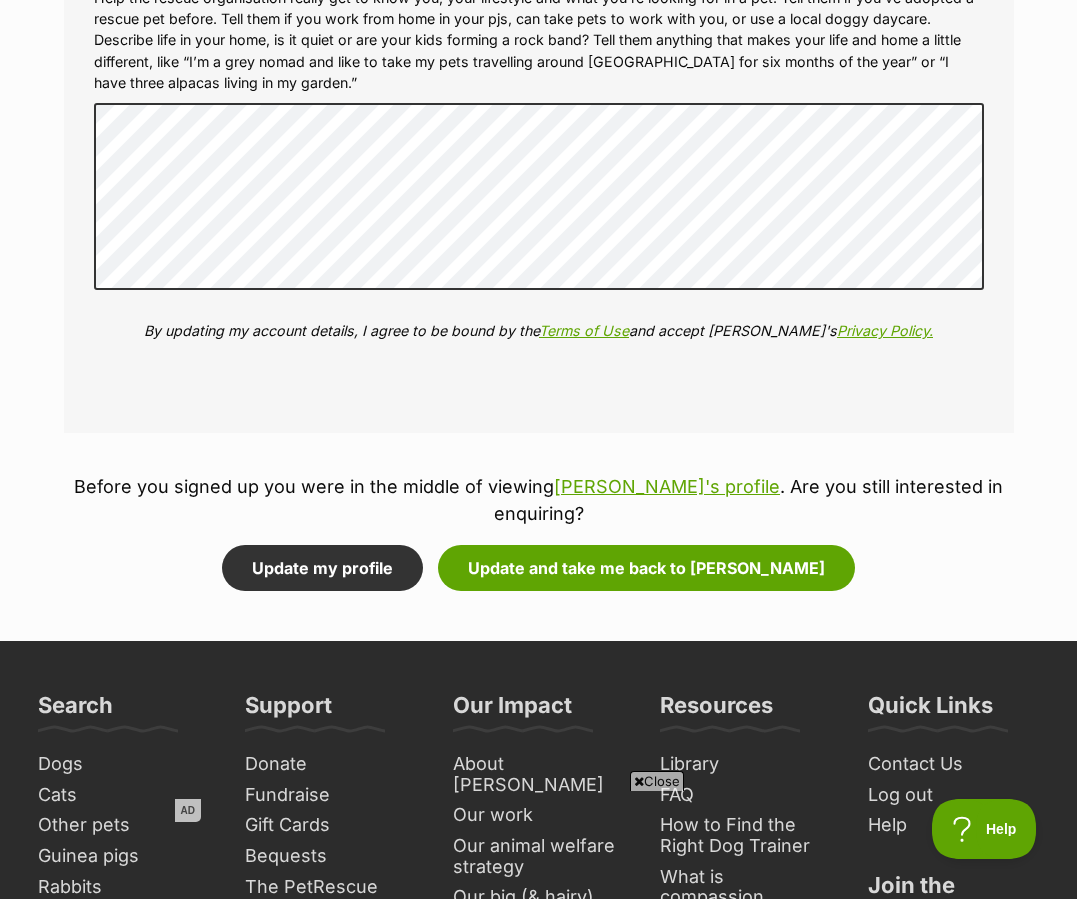scroll, scrollTop: 2400, scrollLeft: 0, axis: vertical 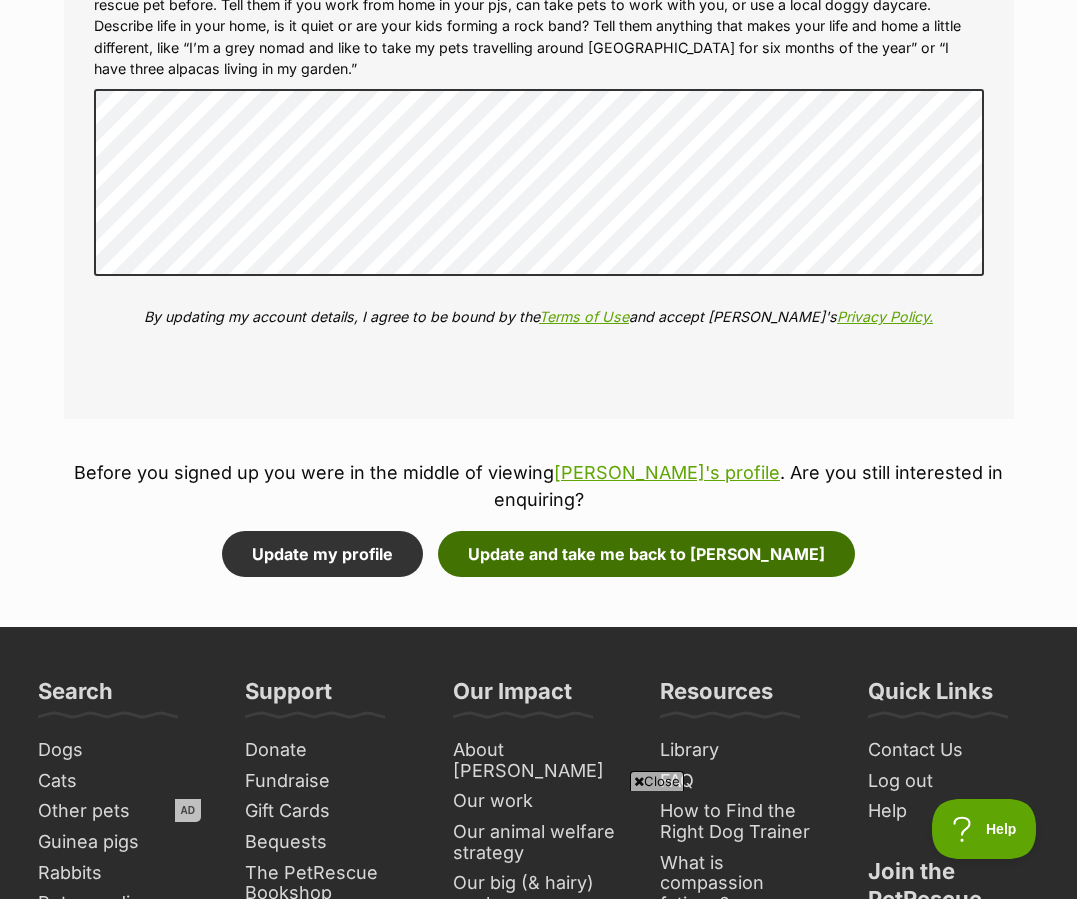 click on "Update and take me back to Benny" at bounding box center [646, 554] 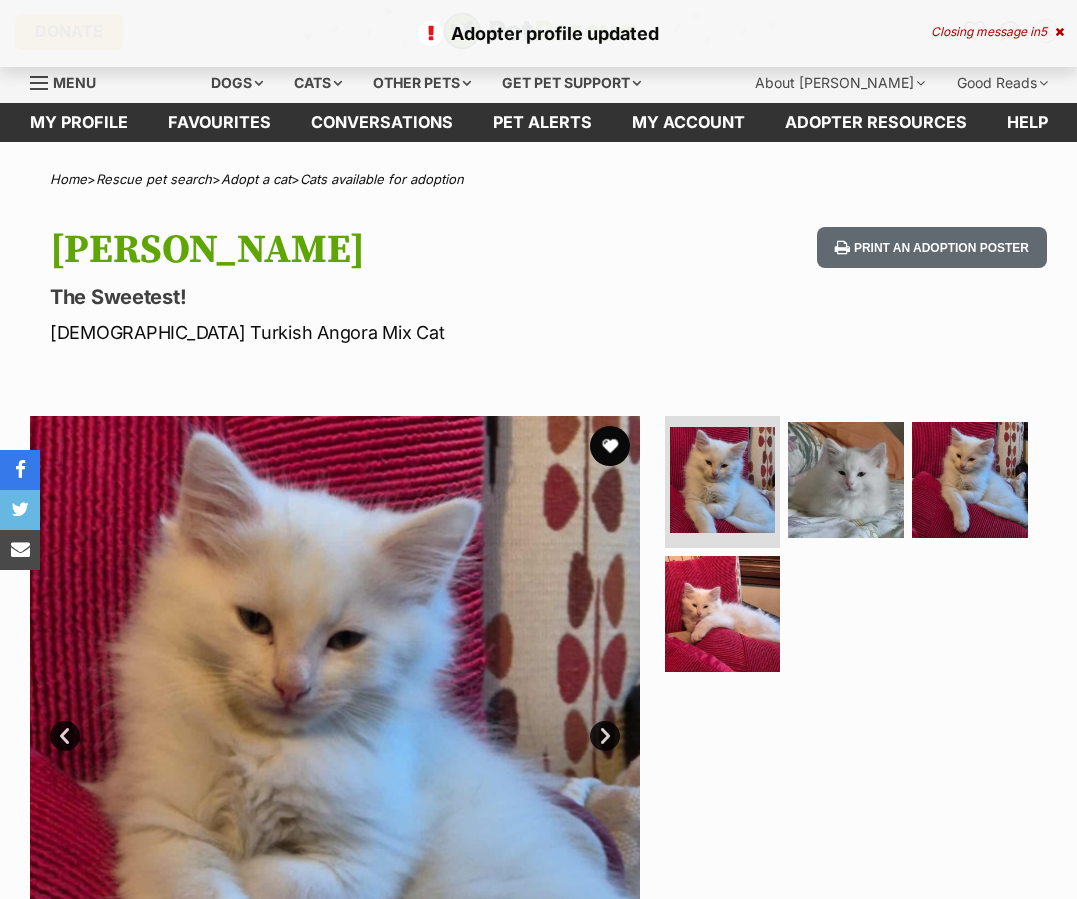 scroll, scrollTop: 0, scrollLeft: 0, axis: both 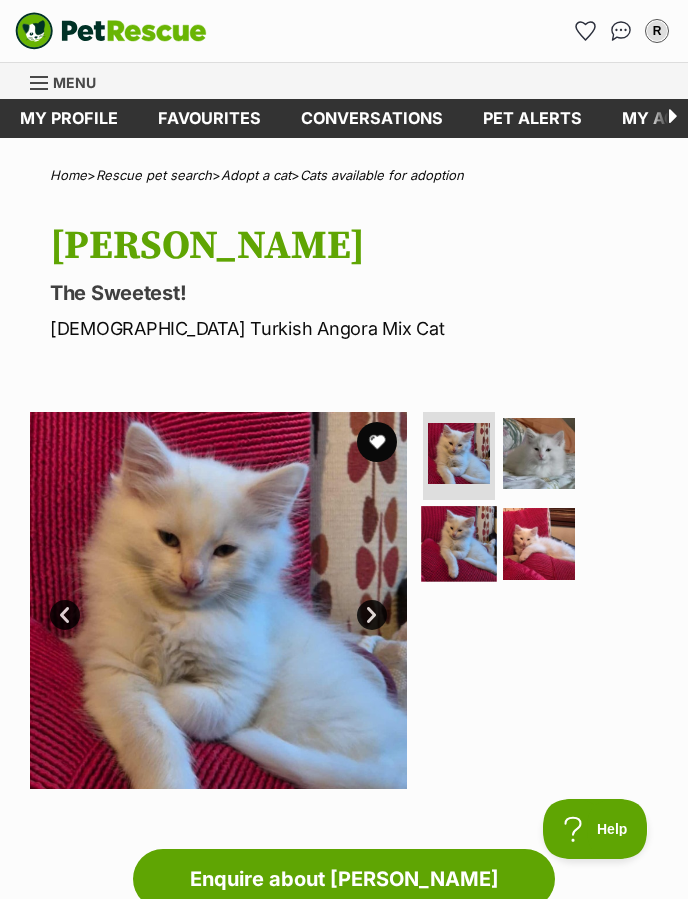 click at bounding box center (459, 543) 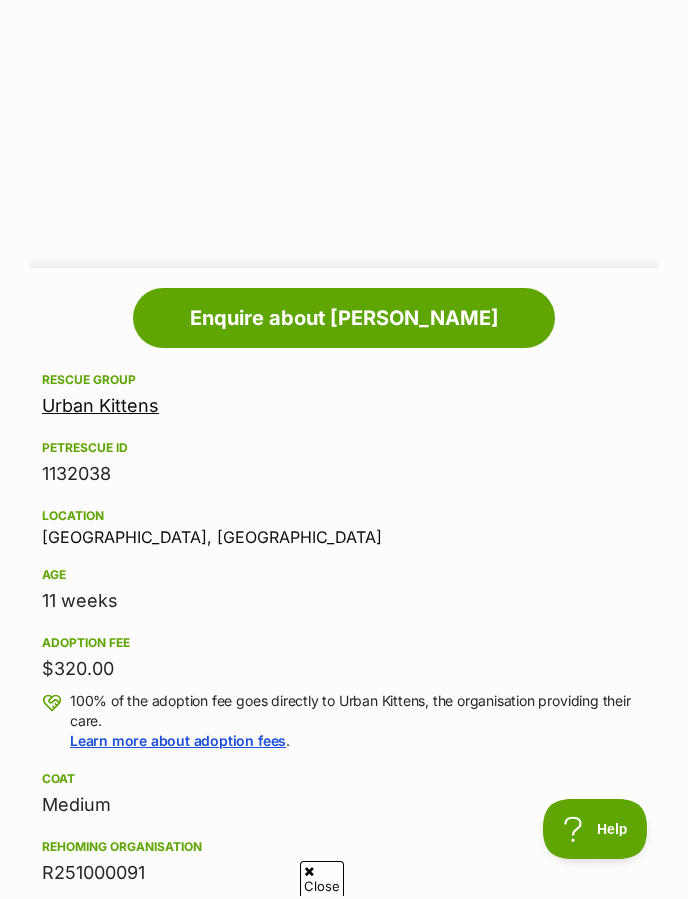 scroll, scrollTop: 1200, scrollLeft: 0, axis: vertical 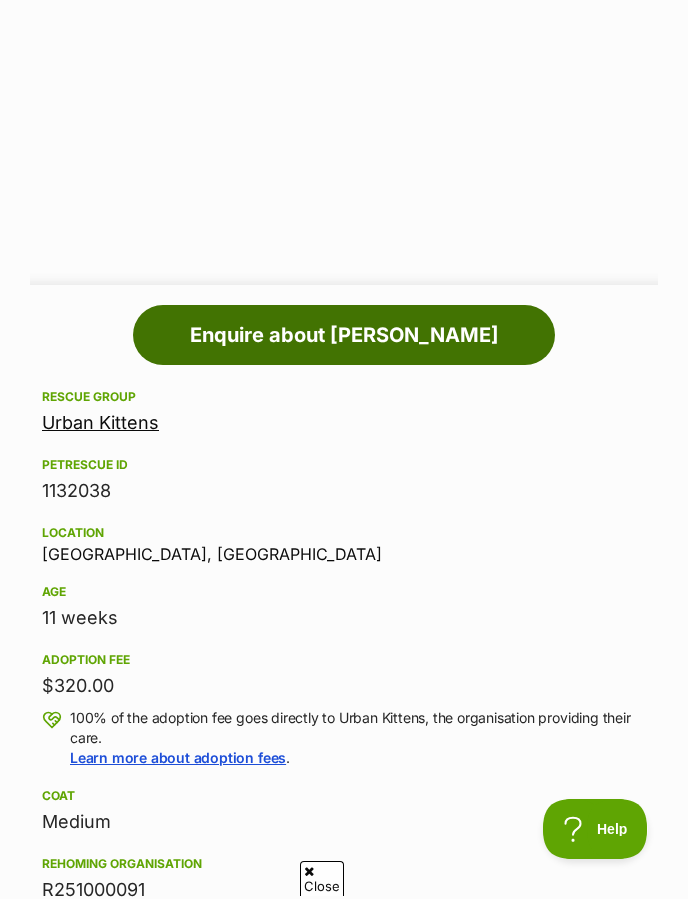 click on "Enquire about [PERSON_NAME]" at bounding box center (344, 335) 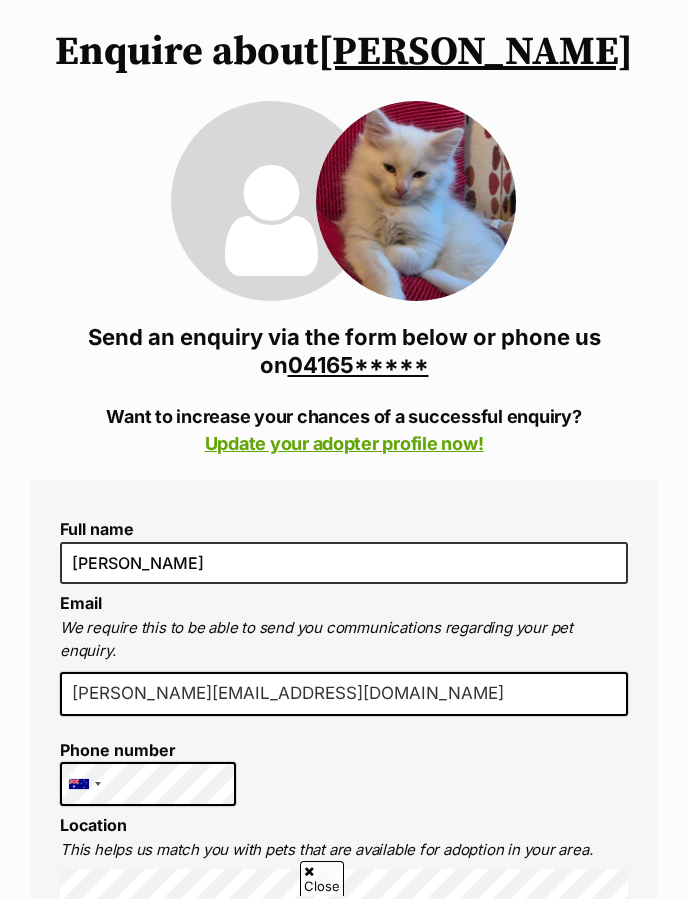 scroll, scrollTop: 100, scrollLeft: 0, axis: vertical 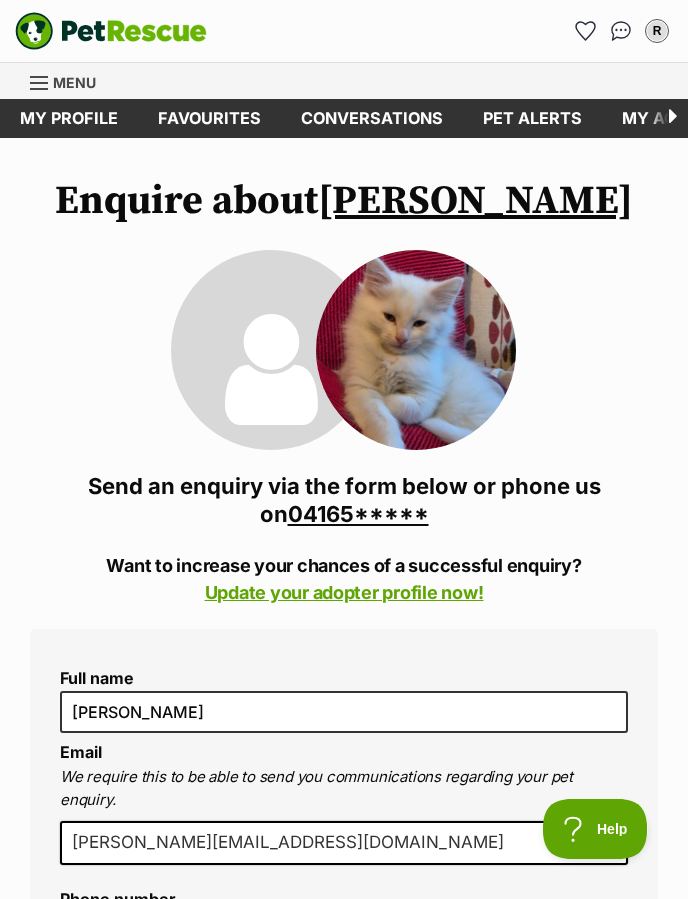 click at bounding box center [416, 350] 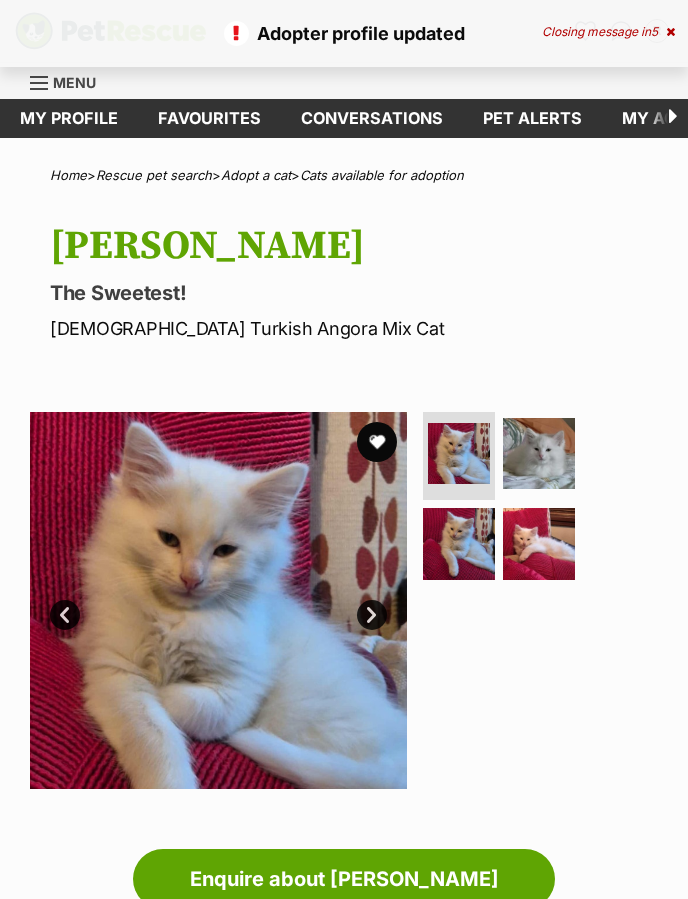 scroll, scrollTop: 1200, scrollLeft: 0, axis: vertical 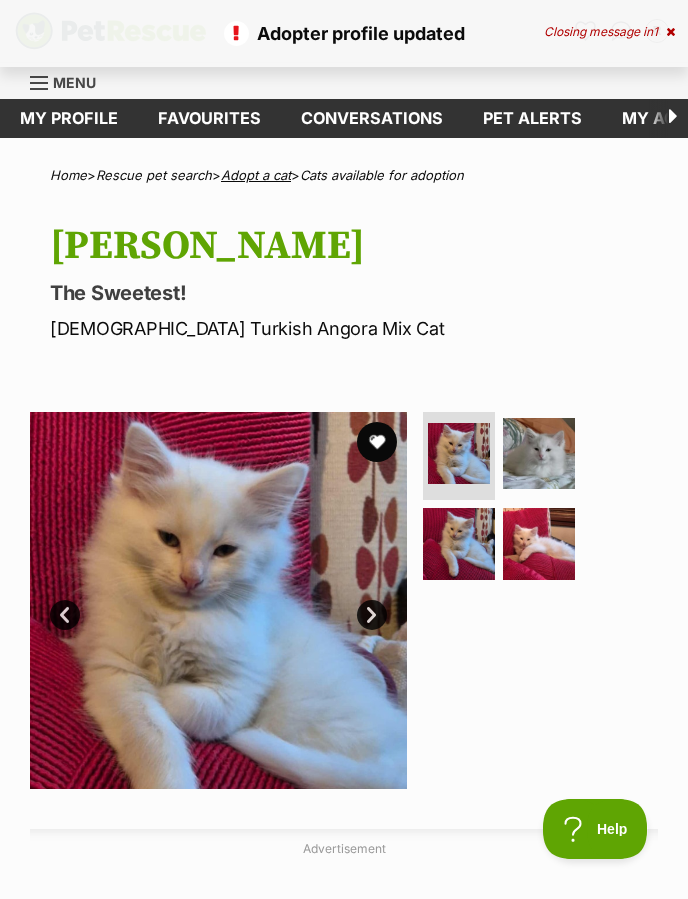 click on "Adopt a cat" at bounding box center [256, 175] 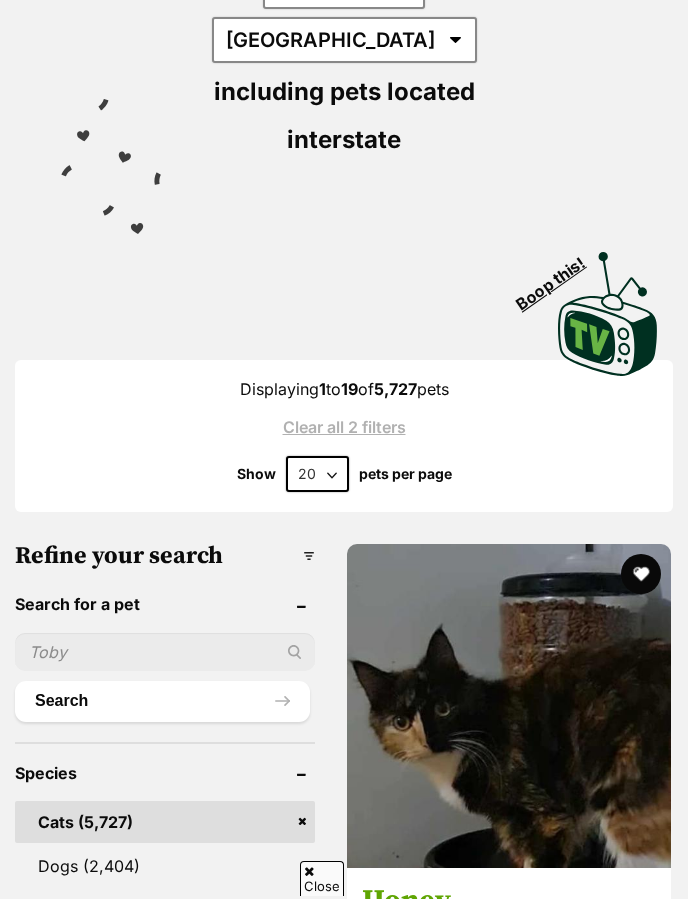 scroll, scrollTop: 400, scrollLeft: 0, axis: vertical 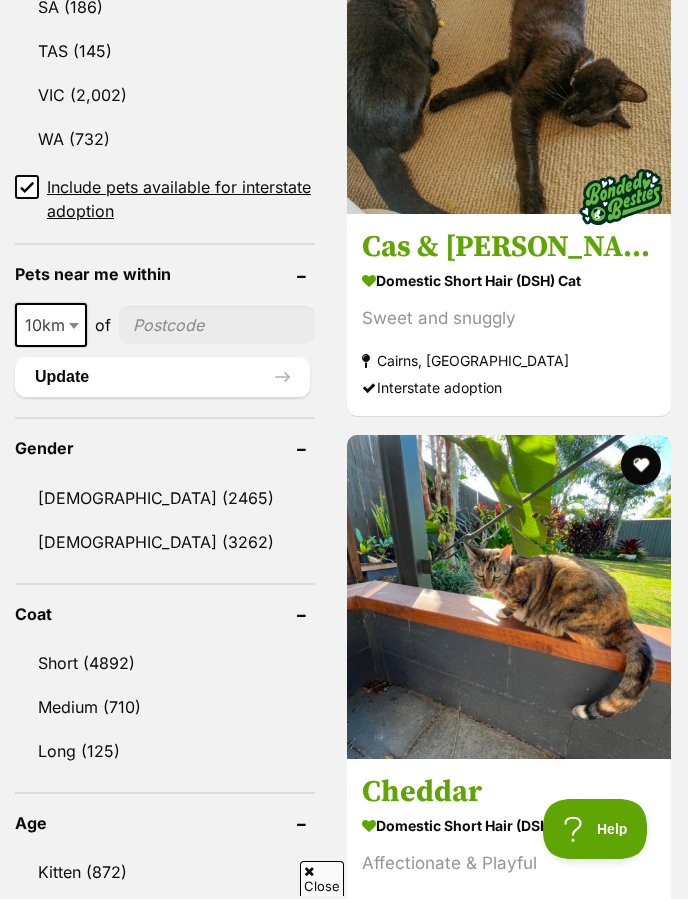 click at bounding box center (217, 325) 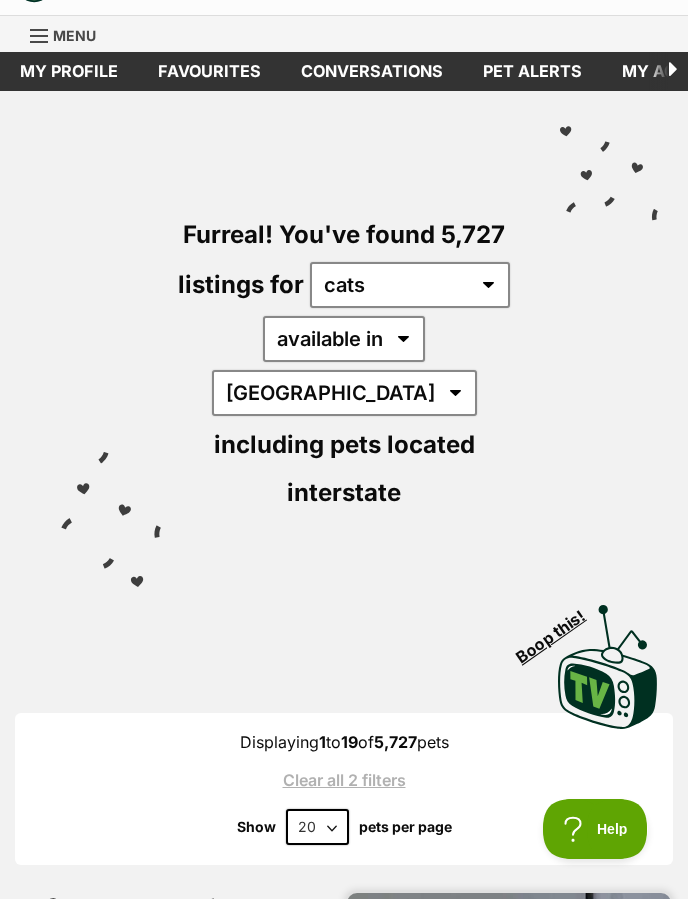 scroll, scrollTop: 0, scrollLeft: 0, axis: both 